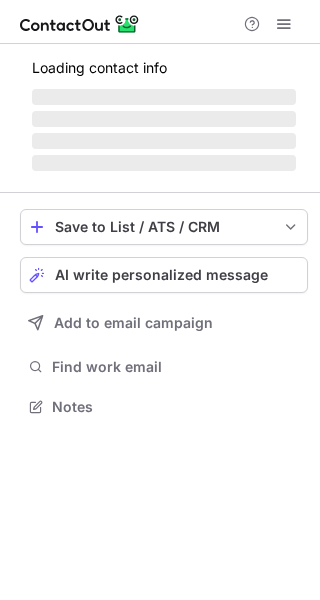 scroll, scrollTop: 0, scrollLeft: 0, axis: both 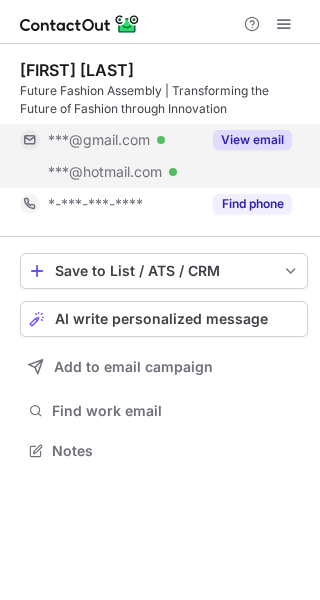 click on "View email" at bounding box center [252, 140] 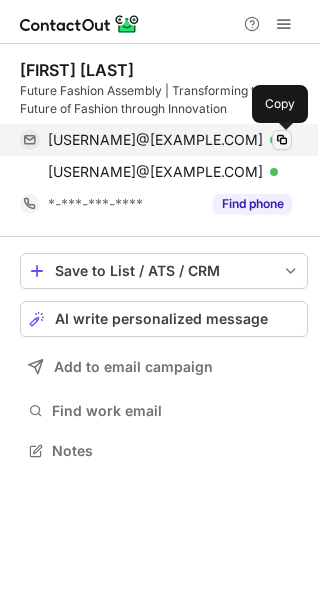 click at bounding box center (282, 140) 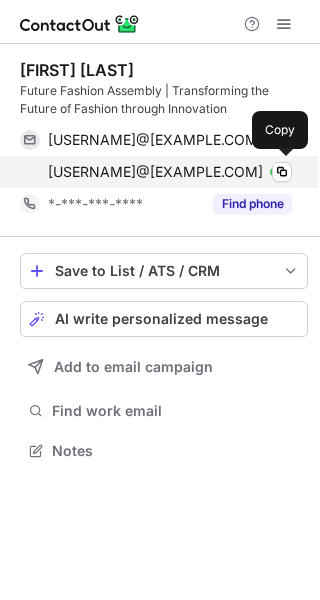 click on "ninastrazzanti@hotmail.com Verified" at bounding box center (170, 172) 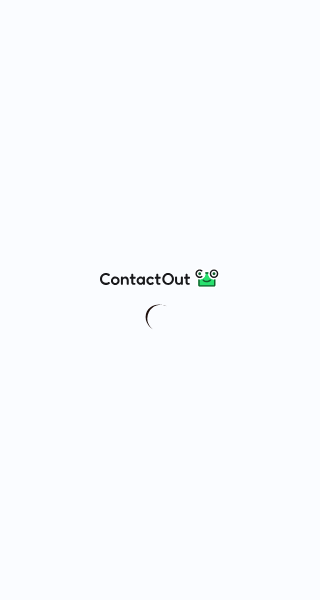 scroll, scrollTop: 0, scrollLeft: 0, axis: both 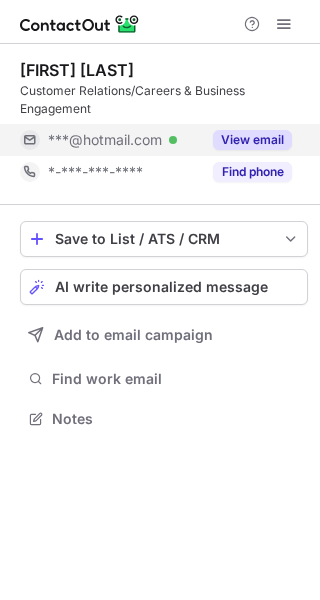 click on "View email" at bounding box center (252, 140) 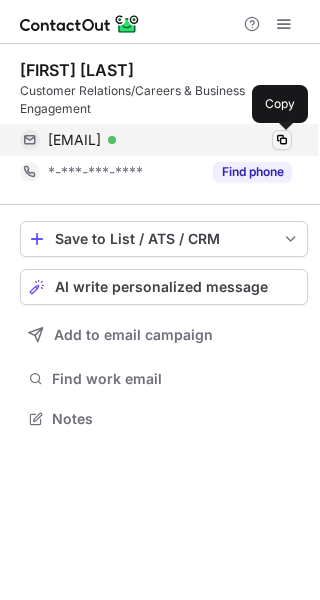 click at bounding box center [282, 140] 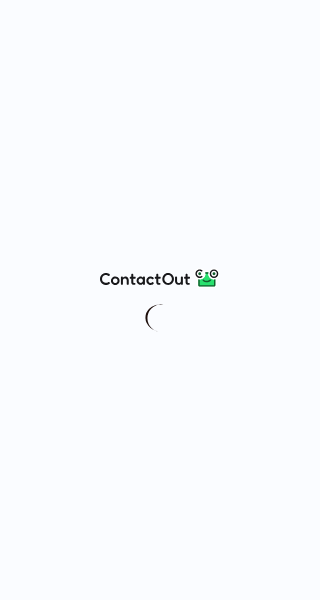 scroll, scrollTop: 0, scrollLeft: 0, axis: both 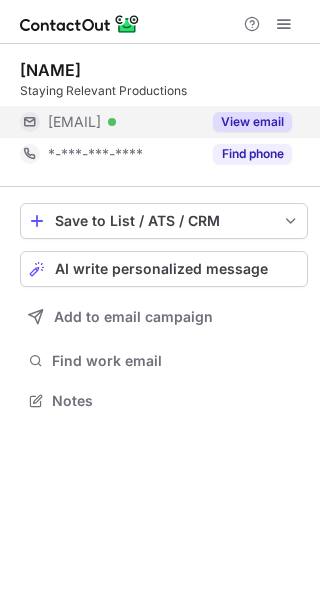 click on "View email" at bounding box center [252, 122] 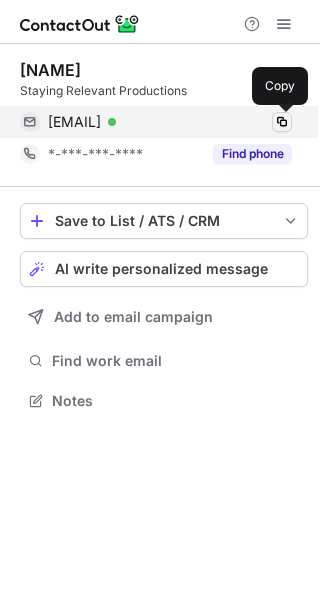 click at bounding box center (282, 122) 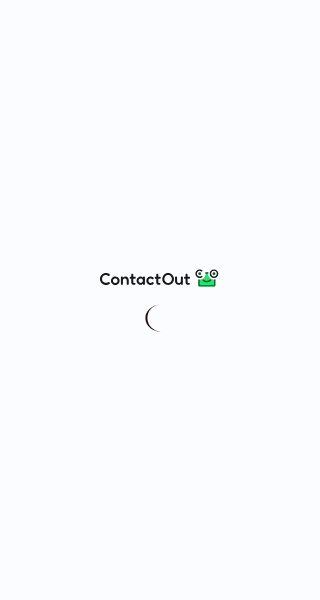 scroll, scrollTop: 0, scrollLeft: 0, axis: both 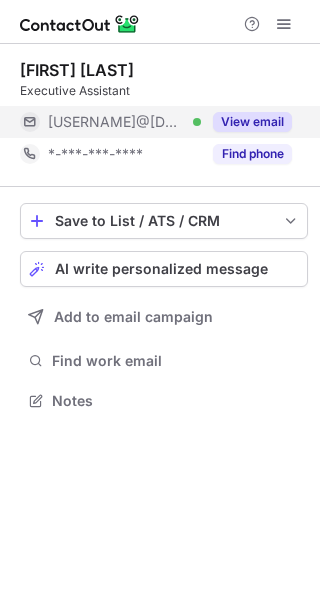 click on "View email" at bounding box center (252, 122) 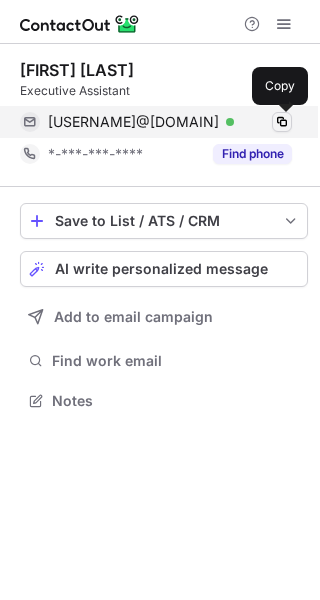 click at bounding box center (282, 122) 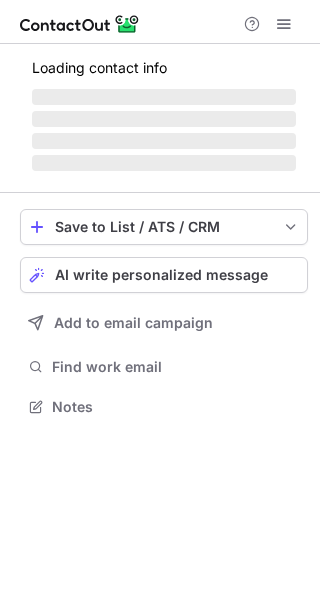 scroll, scrollTop: 0, scrollLeft: 0, axis: both 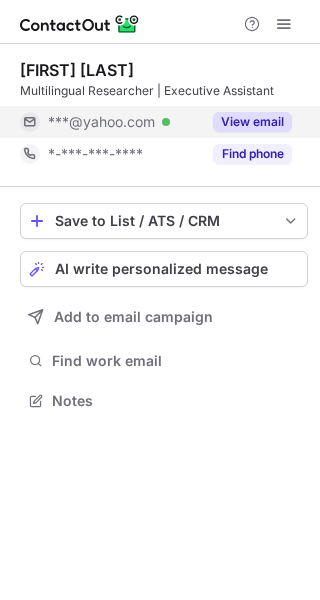 click on "View email" at bounding box center [246, 122] 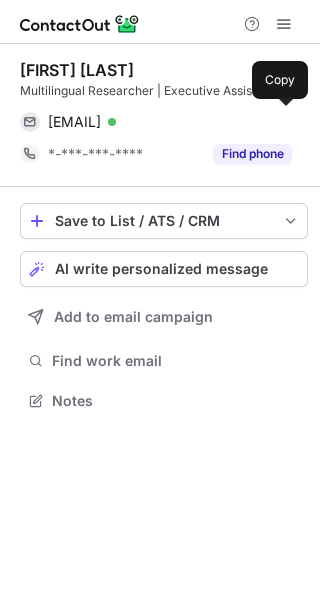 click on "[EMAIL] Verified Copy" at bounding box center (156, 122) 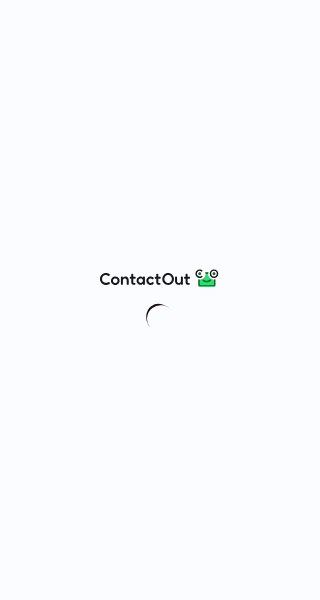 scroll, scrollTop: 0, scrollLeft: 0, axis: both 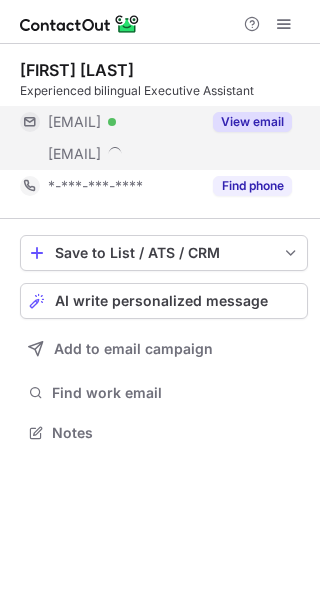 click on "View email" at bounding box center [252, 122] 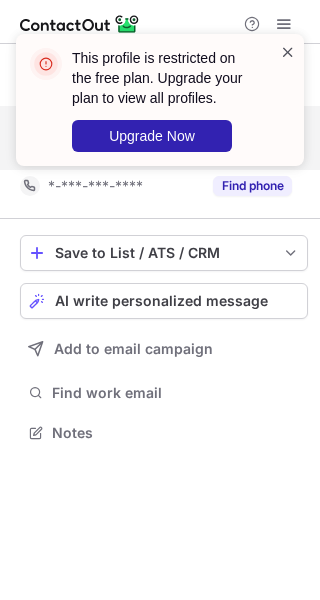 click at bounding box center [288, 52] 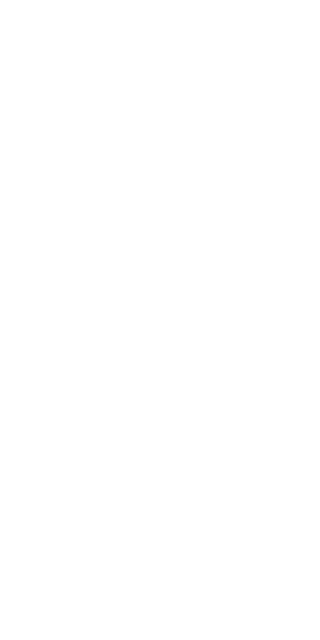 scroll, scrollTop: 0, scrollLeft: 0, axis: both 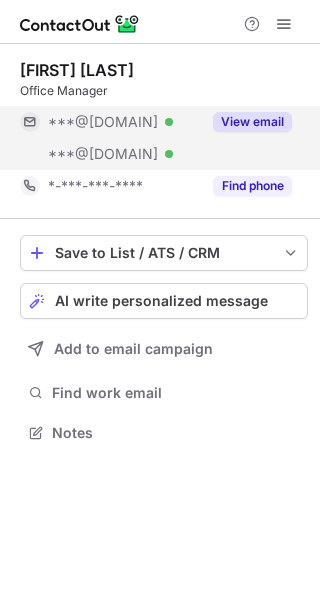 click on "View email" at bounding box center (252, 122) 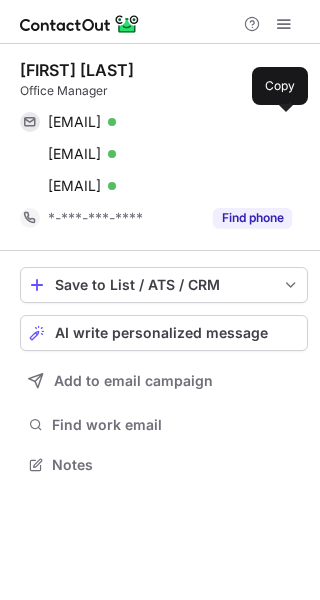 scroll, scrollTop: 10, scrollLeft: 10, axis: both 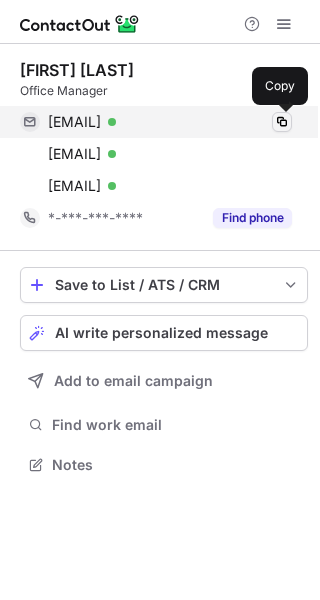 click at bounding box center [282, 122] 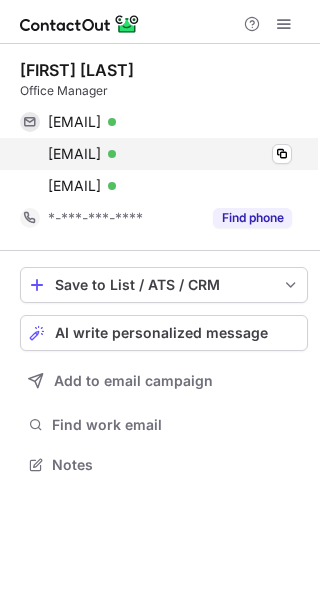 click on "e.gibbons@intersectsurveys.co.uk Verified Copy" at bounding box center (156, 154) 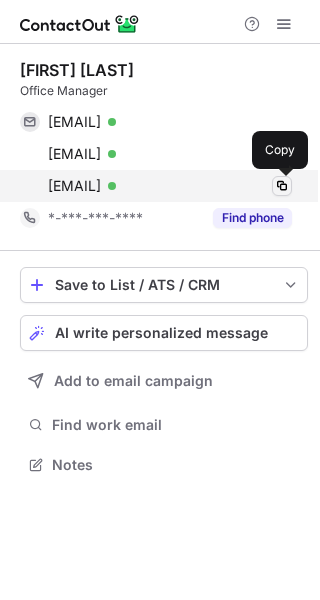 click at bounding box center (282, 186) 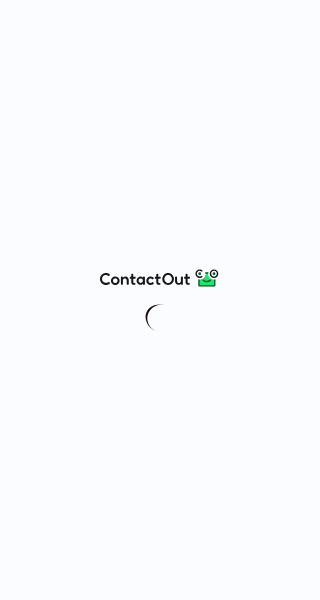 scroll, scrollTop: 0, scrollLeft: 0, axis: both 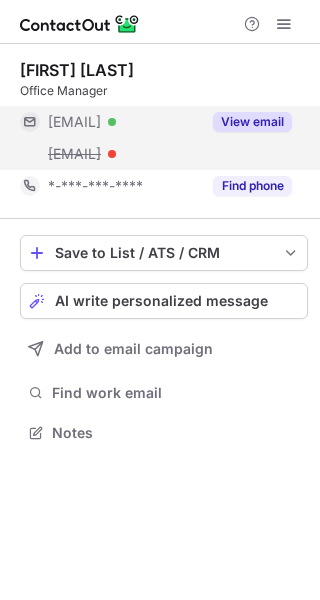 click on "View email" at bounding box center [246, 122] 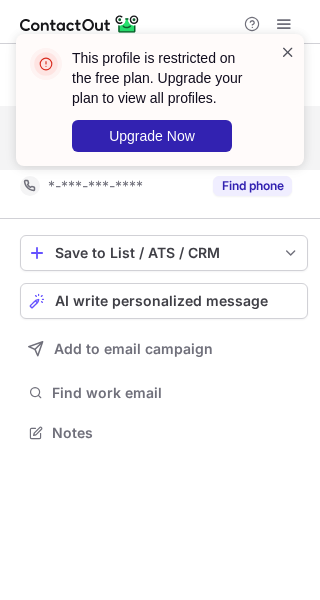 click at bounding box center [288, 52] 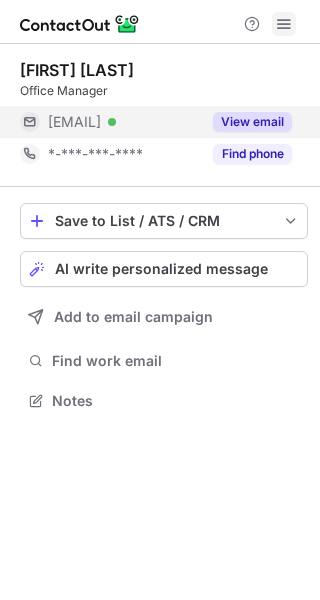 scroll, scrollTop: 387, scrollLeft: 320, axis: both 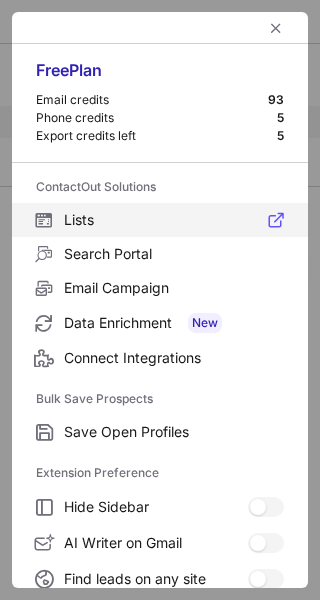 click on "Lists" at bounding box center [174, 220] 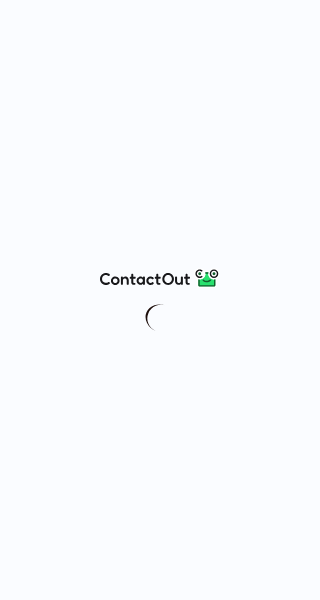 scroll, scrollTop: 0, scrollLeft: 0, axis: both 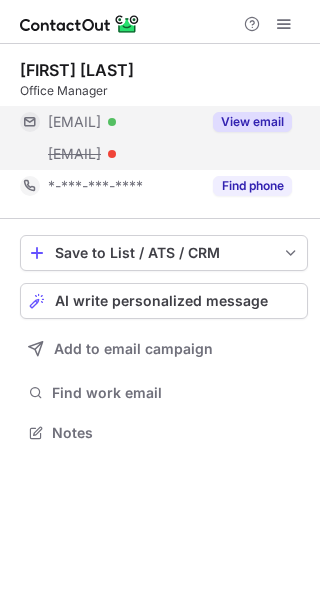 click on "View email" at bounding box center (252, 122) 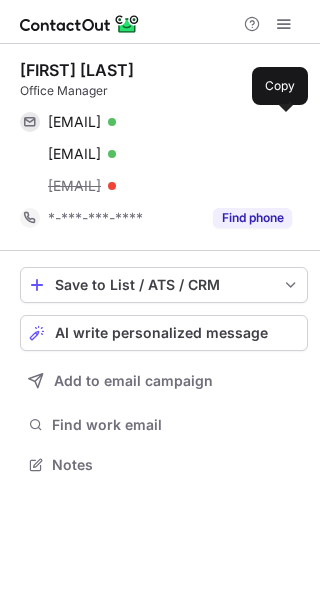 scroll, scrollTop: 10, scrollLeft: 10, axis: both 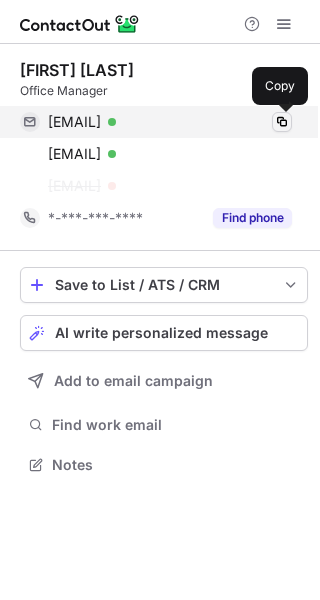 click at bounding box center [282, 122] 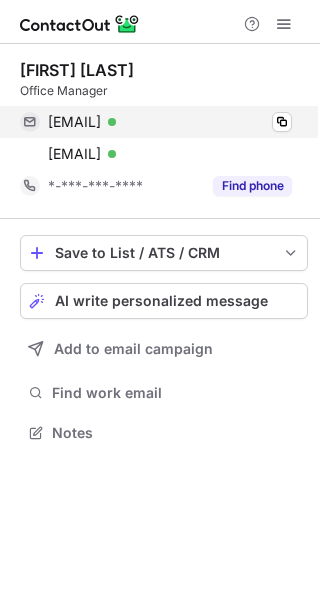 scroll, scrollTop: 419, scrollLeft: 320, axis: both 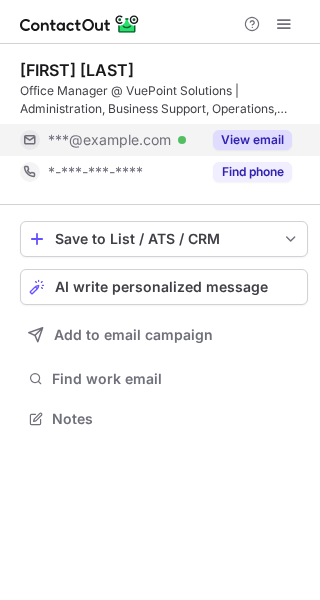 click on "View email" at bounding box center (252, 140) 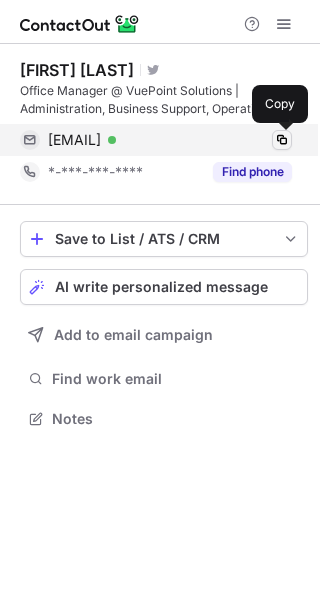 click at bounding box center [282, 140] 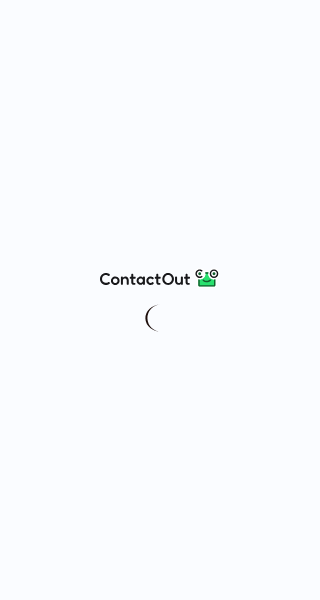 scroll, scrollTop: 0, scrollLeft: 0, axis: both 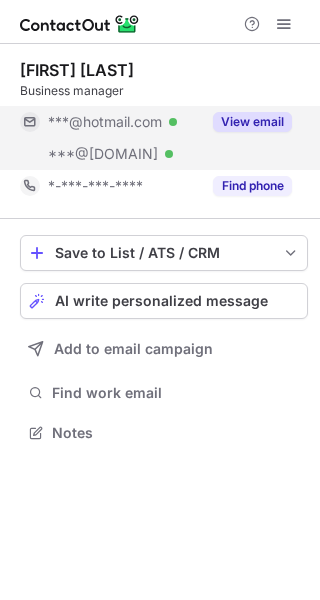 click on "View email" at bounding box center (252, 122) 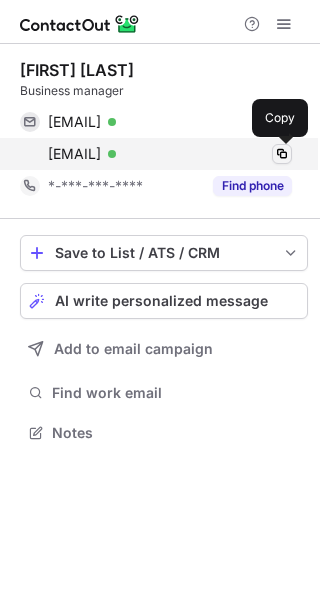 click at bounding box center [282, 154] 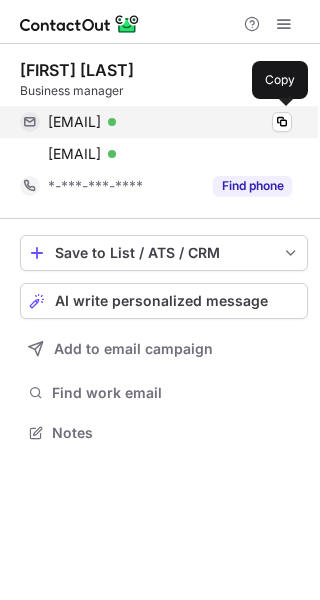click on "nicolahewitt29@hotmail.com Verified Copy" at bounding box center (156, 122) 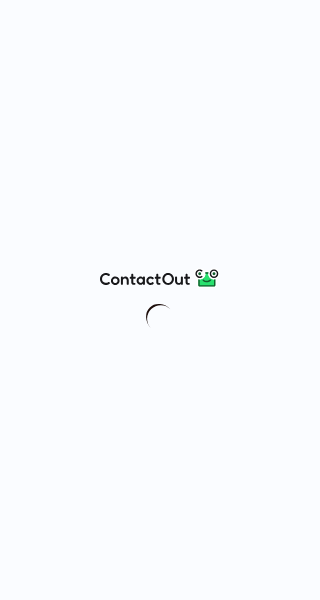 scroll, scrollTop: 0, scrollLeft: 0, axis: both 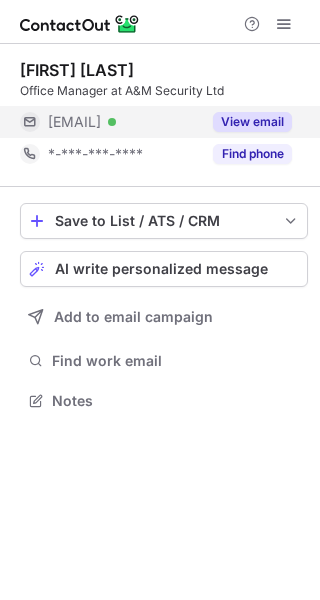 click on "View email" at bounding box center (252, 122) 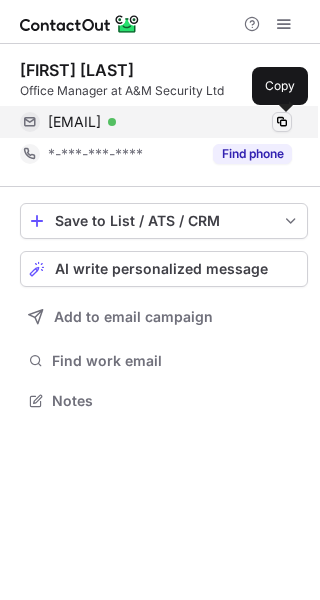 click at bounding box center [282, 122] 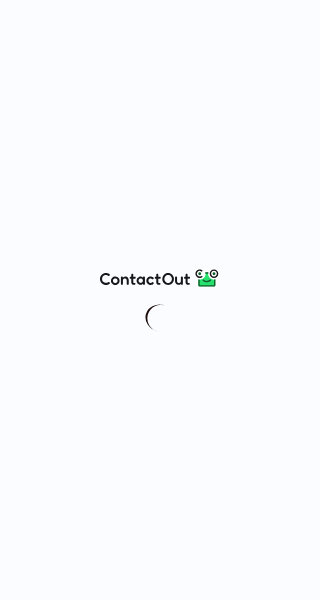 scroll, scrollTop: 0, scrollLeft: 0, axis: both 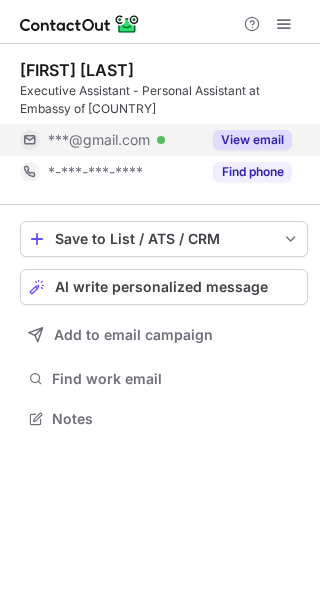 click on "View email" at bounding box center [252, 140] 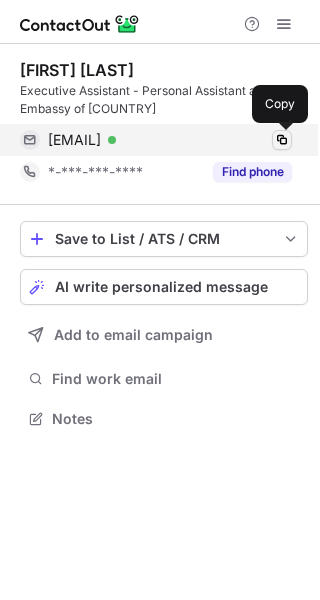 click at bounding box center (282, 140) 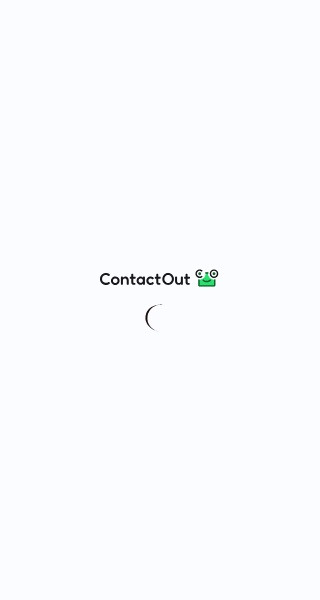 scroll, scrollTop: 0, scrollLeft: 0, axis: both 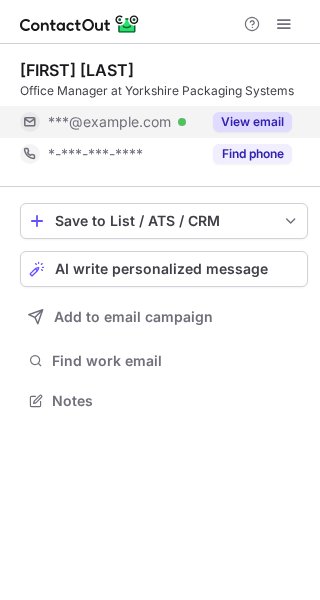 click on "View email" at bounding box center (252, 122) 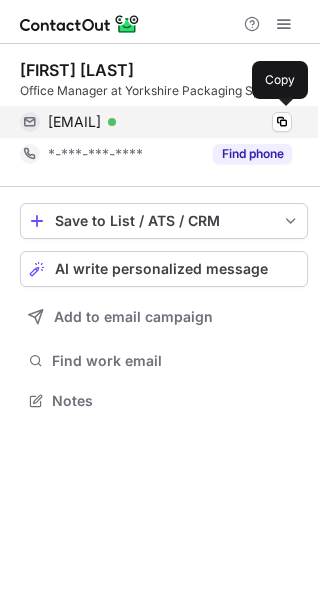 click on "jenny1655@live.co.uk Verified" at bounding box center (170, 122) 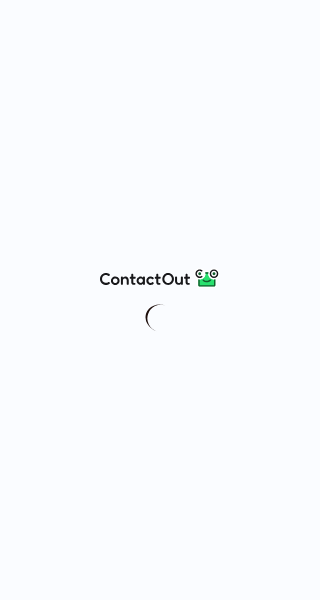 scroll, scrollTop: 0, scrollLeft: 0, axis: both 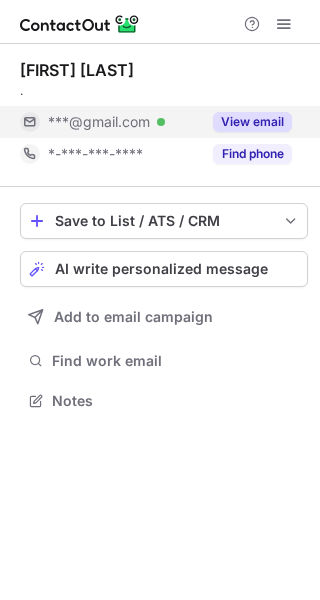 click on "View email" at bounding box center [252, 122] 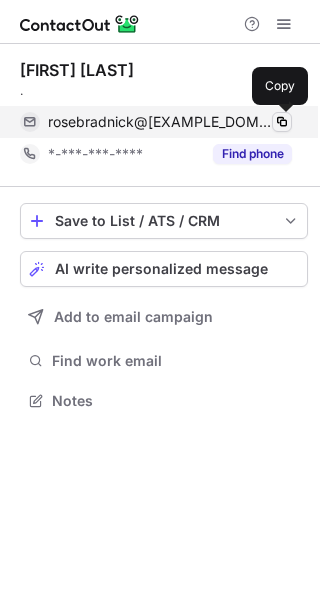 click at bounding box center [282, 122] 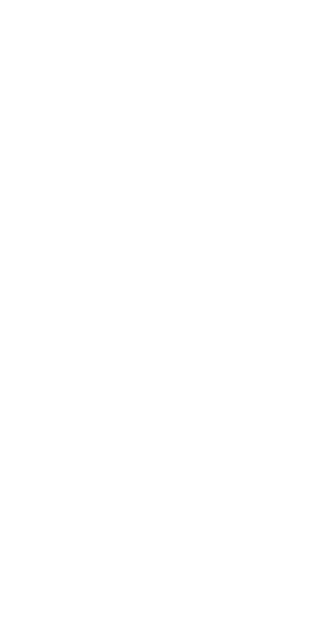 scroll, scrollTop: 0, scrollLeft: 0, axis: both 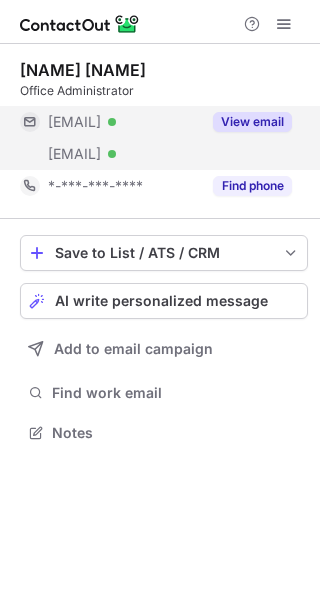 click on "View email" at bounding box center [252, 122] 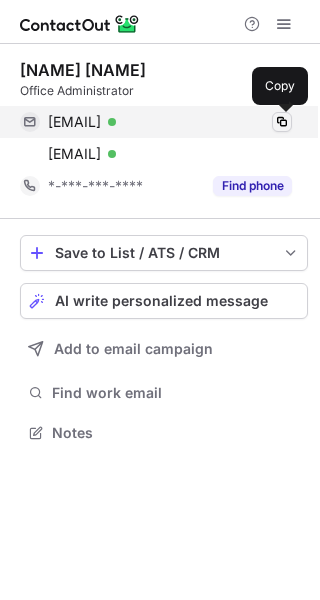 click at bounding box center (282, 122) 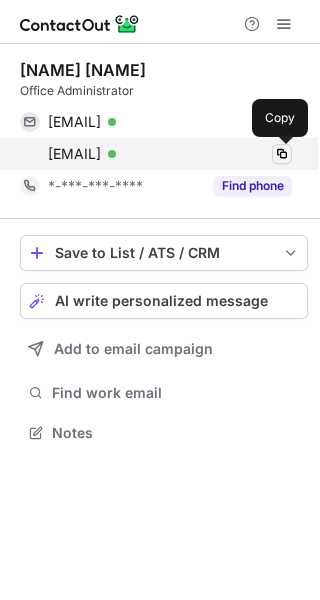 click at bounding box center (282, 154) 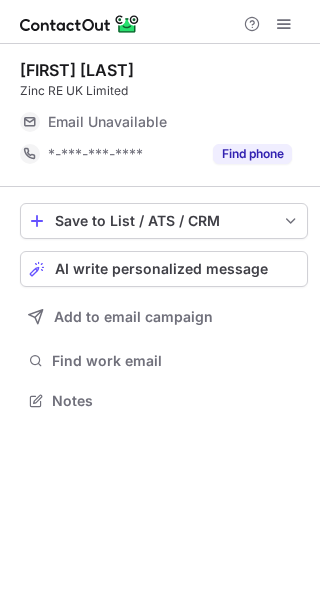 scroll, scrollTop: 0, scrollLeft: 0, axis: both 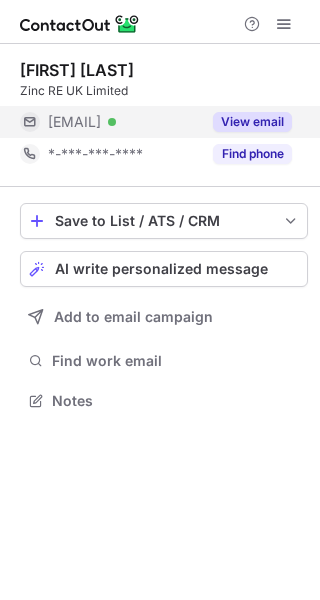 click on "View email" at bounding box center [252, 122] 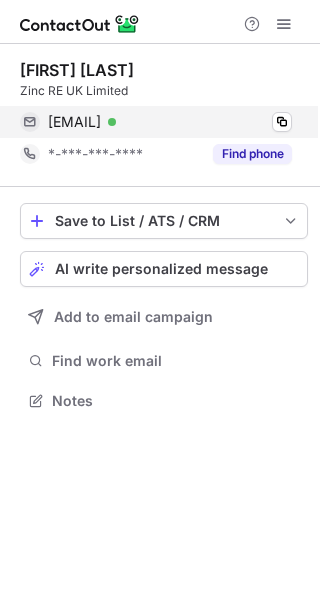 click on "yshportaliuk@zincre.com Verified Copy" at bounding box center [156, 122] 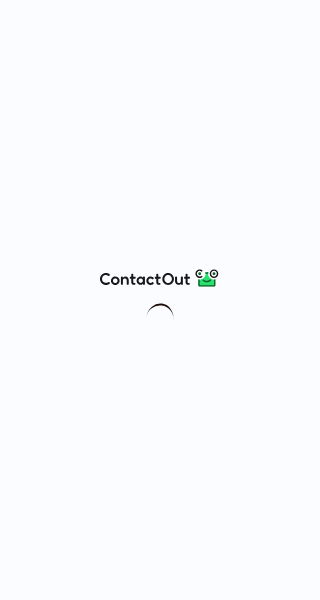 scroll, scrollTop: 0, scrollLeft: 0, axis: both 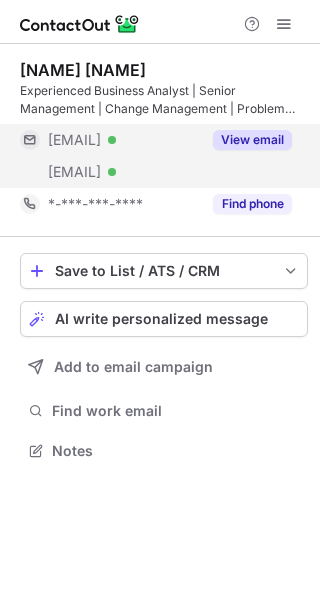 click on "View email" at bounding box center [246, 140] 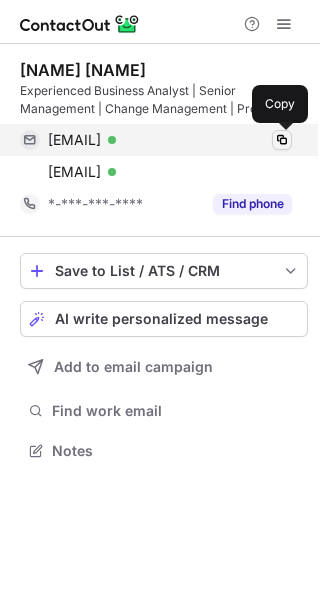 click at bounding box center [282, 140] 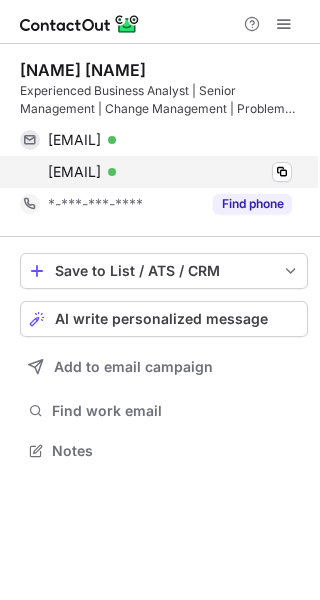 click on "michael.dunsford@wablegal.com Verified Copy" at bounding box center (156, 172) 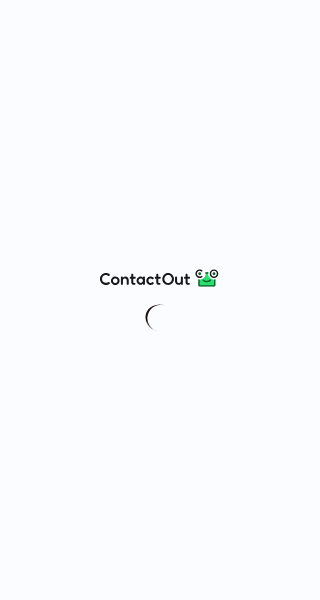 scroll, scrollTop: 0, scrollLeft: 0, axis: both 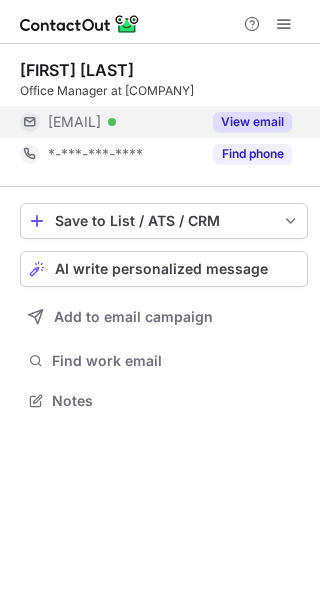 click on "View email" at bounding box center [252, 122] 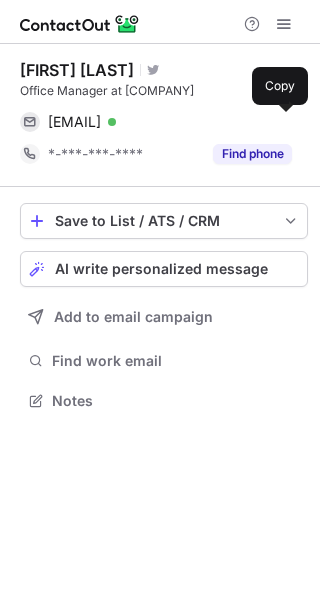 click at bounding box center [282, 122] 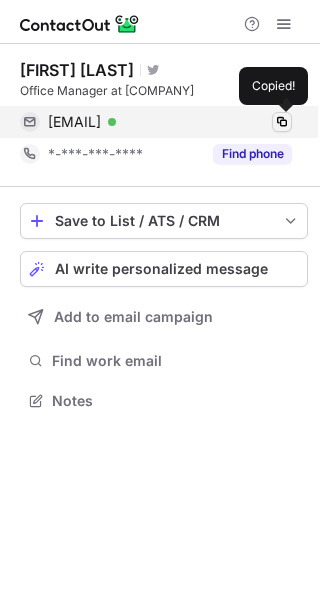 click at bounding box center (282, 122) 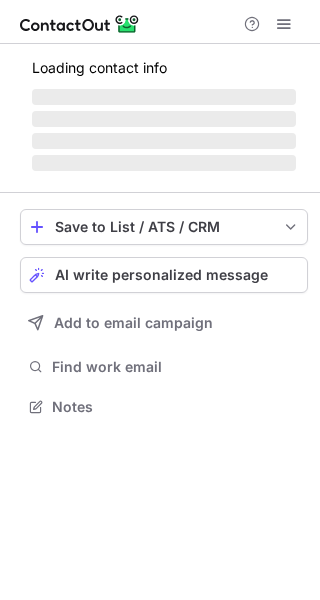 scroll, scrollTop: 0, scrollLeft: 0, axis: both 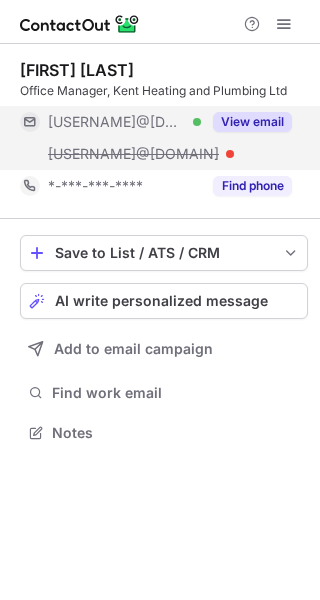 click on "View email" at bounding box center (252, 122) 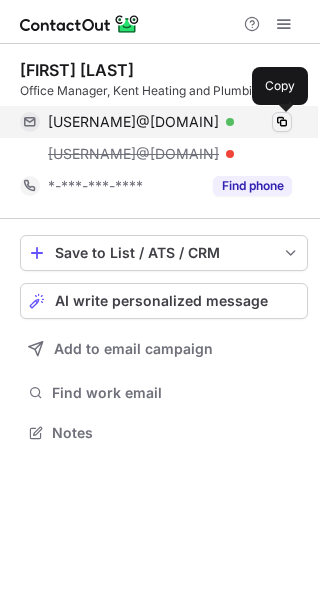 click at bounding box center (282, 122) 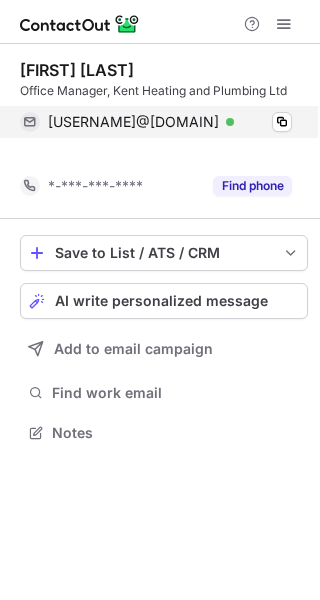 scroll, scrollTop: 387, scrollLeft: 320, axis: both 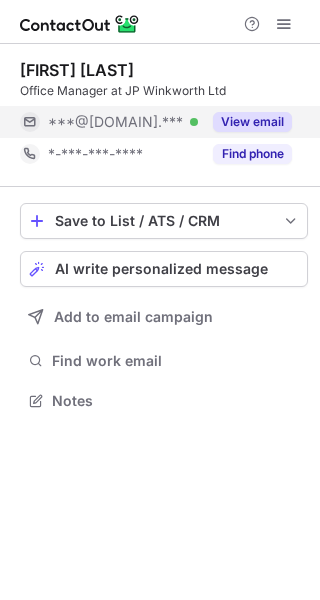 click on "View email" at bounding box center [252, 122] 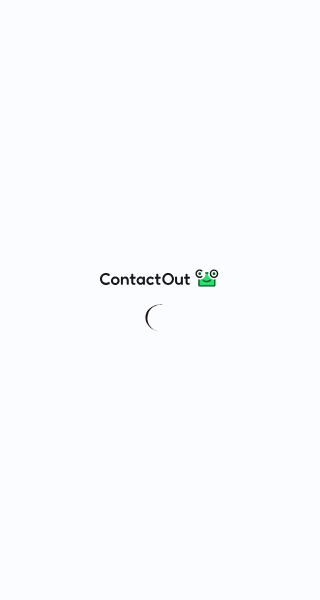 scroll, scrollTop: 0, scrollLeft: 0, axis: both 